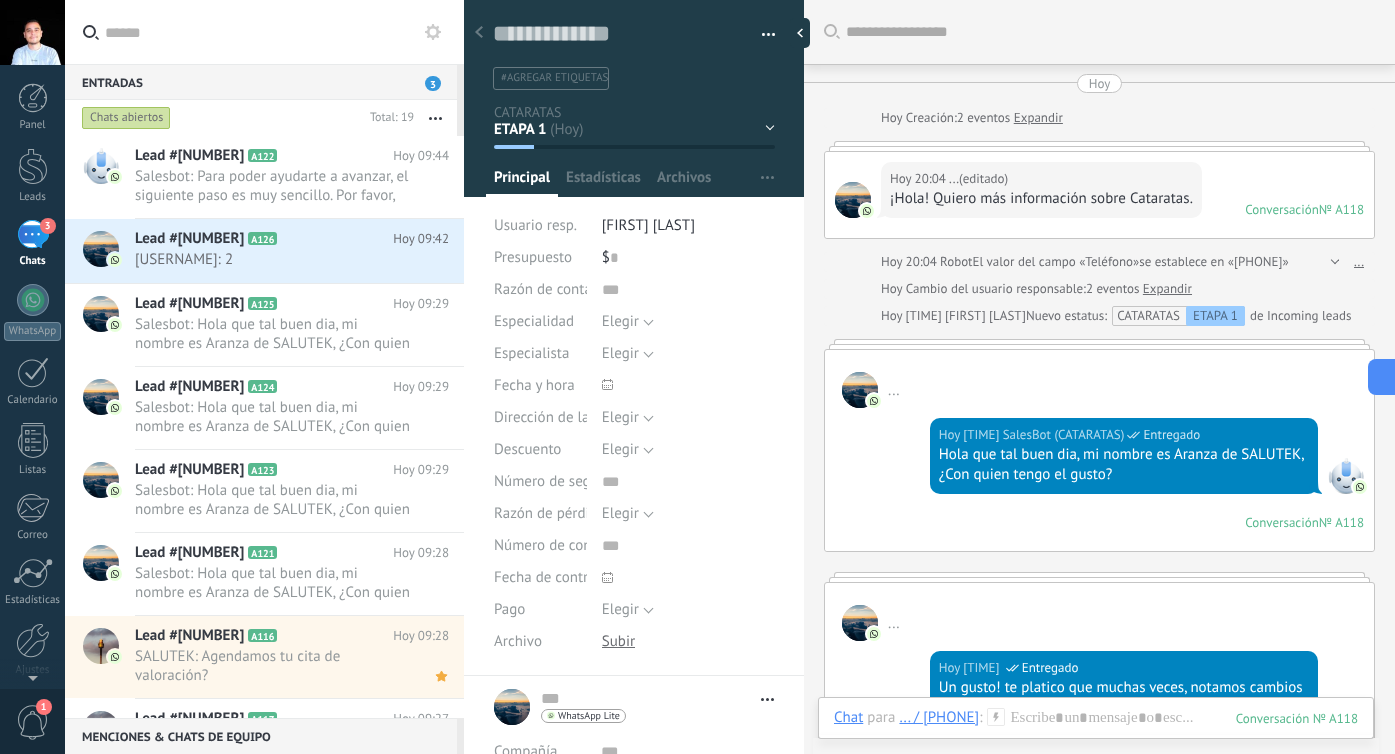 scroll, scrollTop: 0, scrollLeft: 0, axis: both 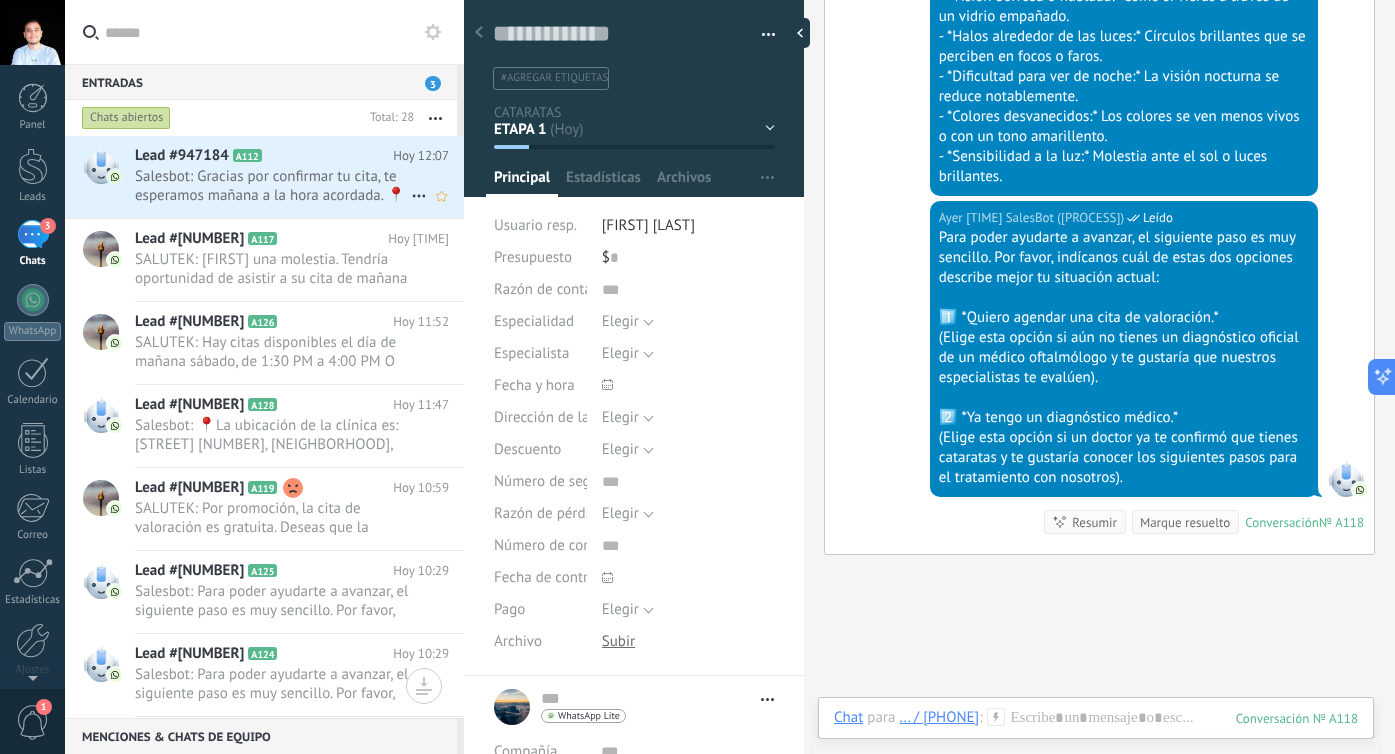 click on "Lead #947184" at bounding box center [182, 156] 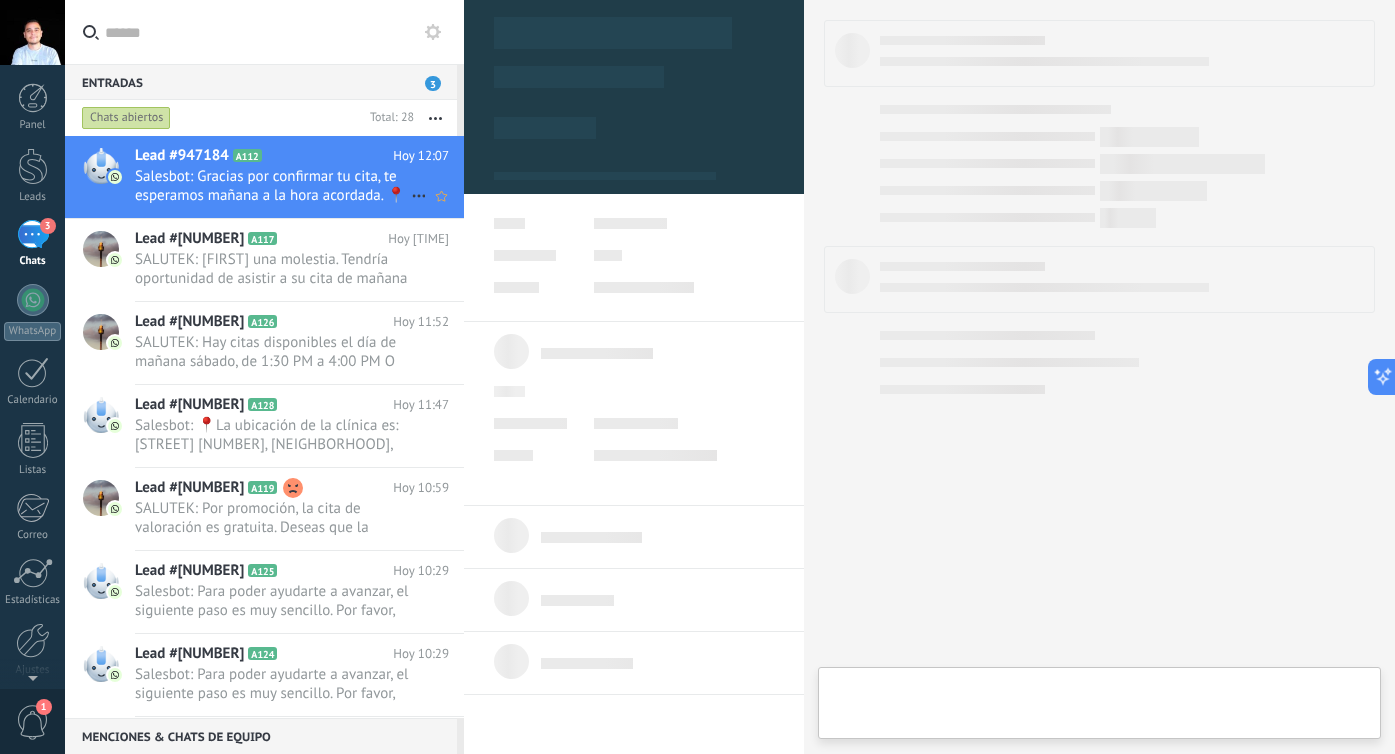 scroll, scrollTop: 30, scrollLeft: 0, axis: vertical 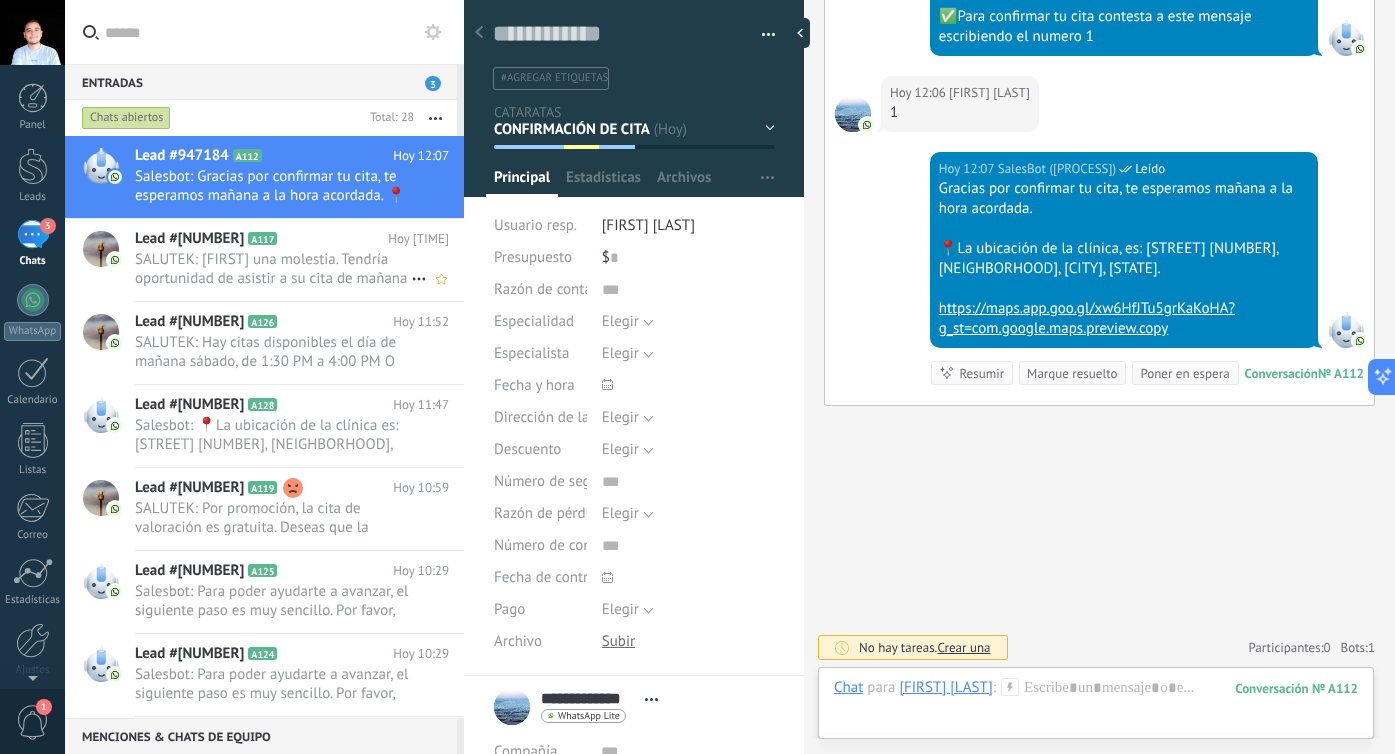 click on "Lead #[NUMBER]
A117
Hoy [TIME]
SALUTEK: [FIRST] una molestia.
Tendría oportunidad de asistir a su cita de mañana a las 2:00 PM
Me comenta el Dr. Que ..." at bounding box center [264, 260] 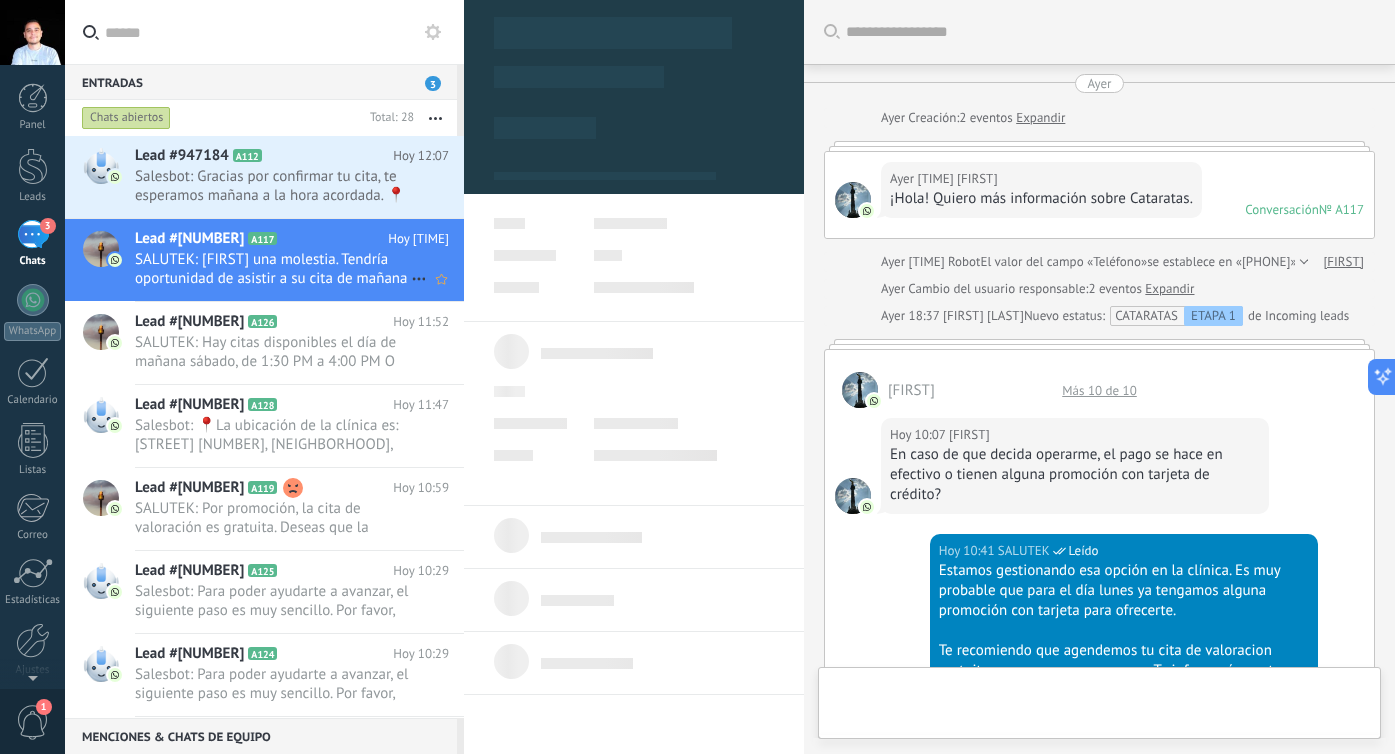 scroll, scrollTop: 1666, scrollLeft: 0, axis: vertical 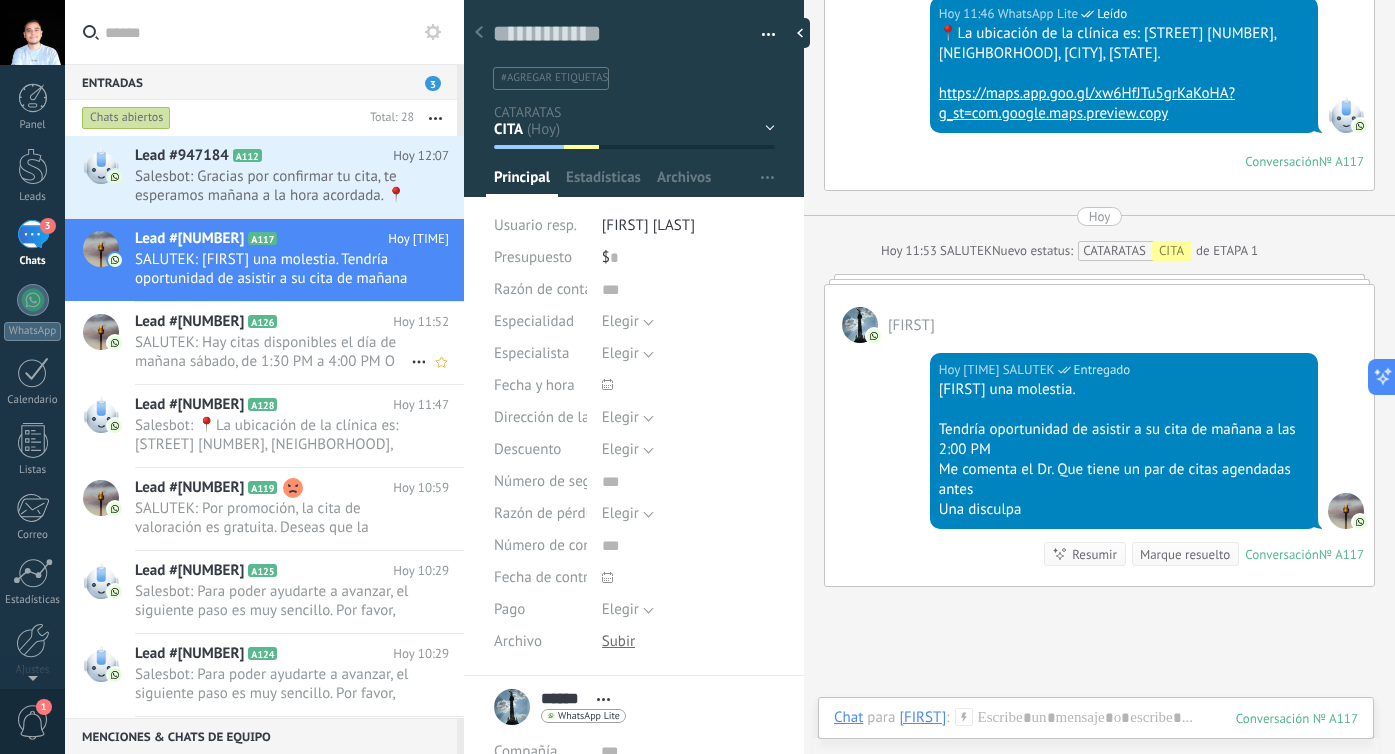 click on "SALUTEK: Hay citas disponibles el día de mañana sábado, de 1:30 PM a 4:00 PM
O también puede ser el lunes de 11:00 AM ..." at bounding box center [273, 352] 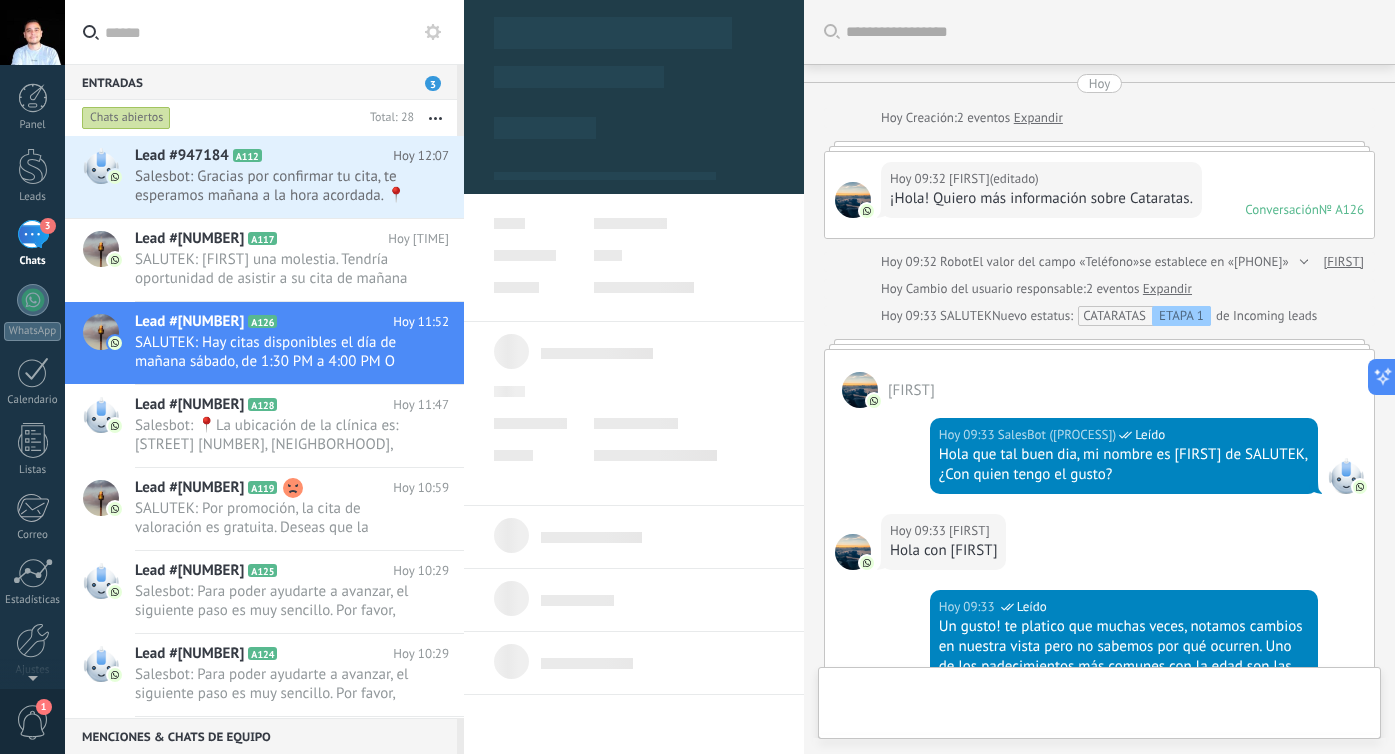 scroll, scrollTop: 1710, scrollLeft: 0, axis: vertical 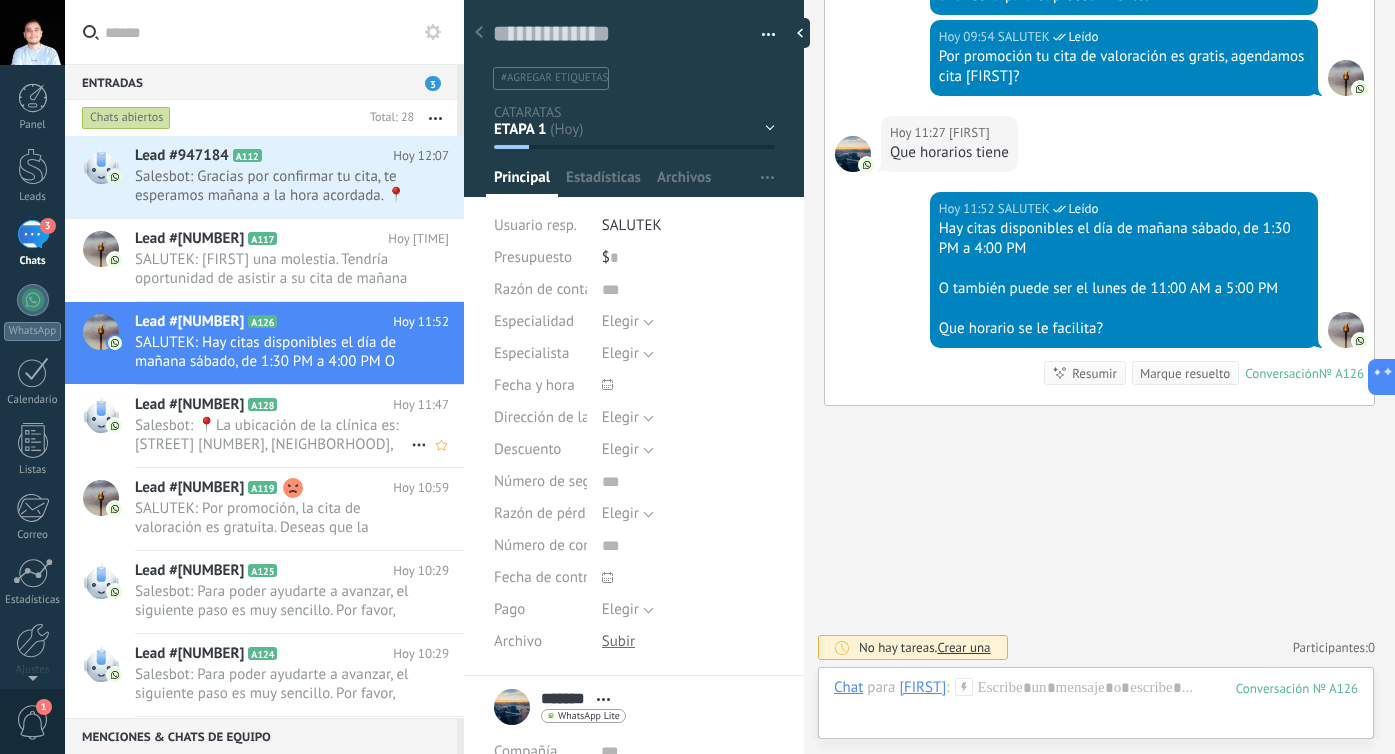 click on "Lead #[NUMBER]
A128" at bounding box center (264, 405) 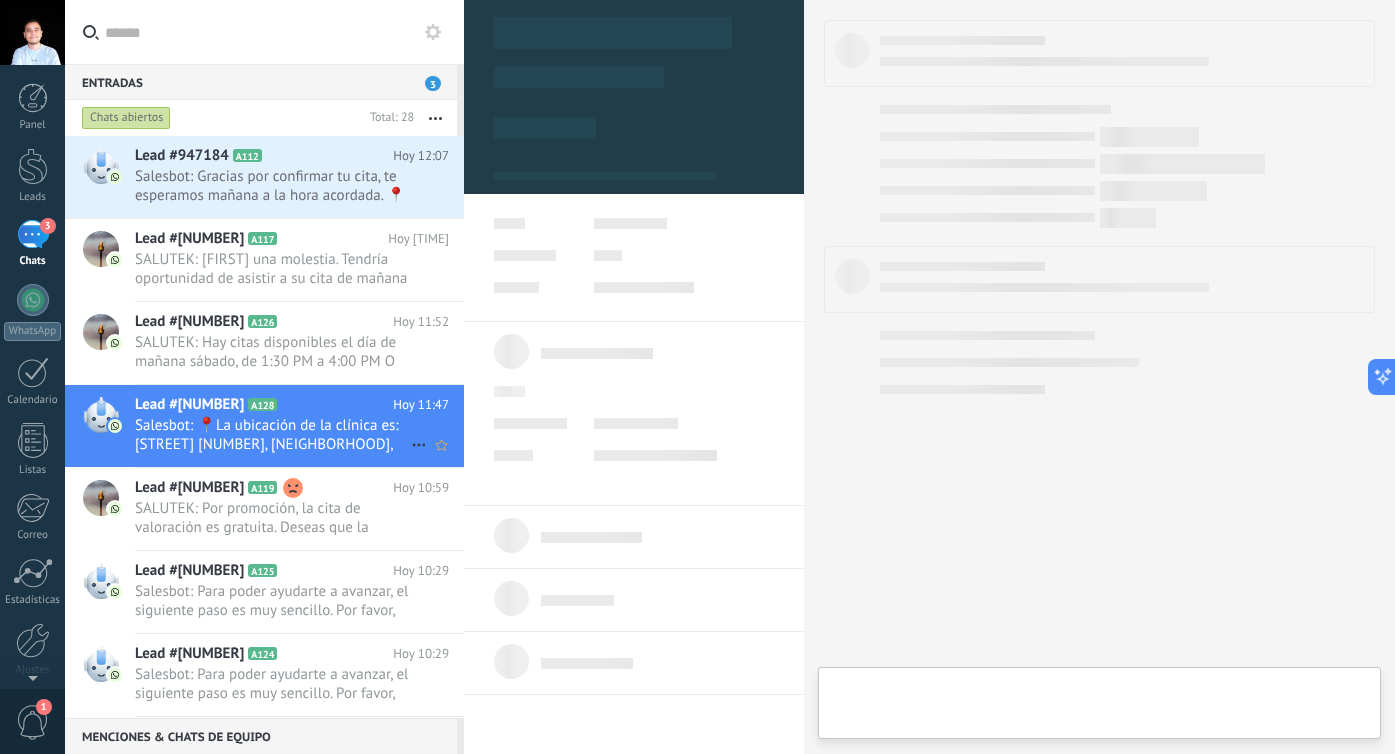 type on "**********" 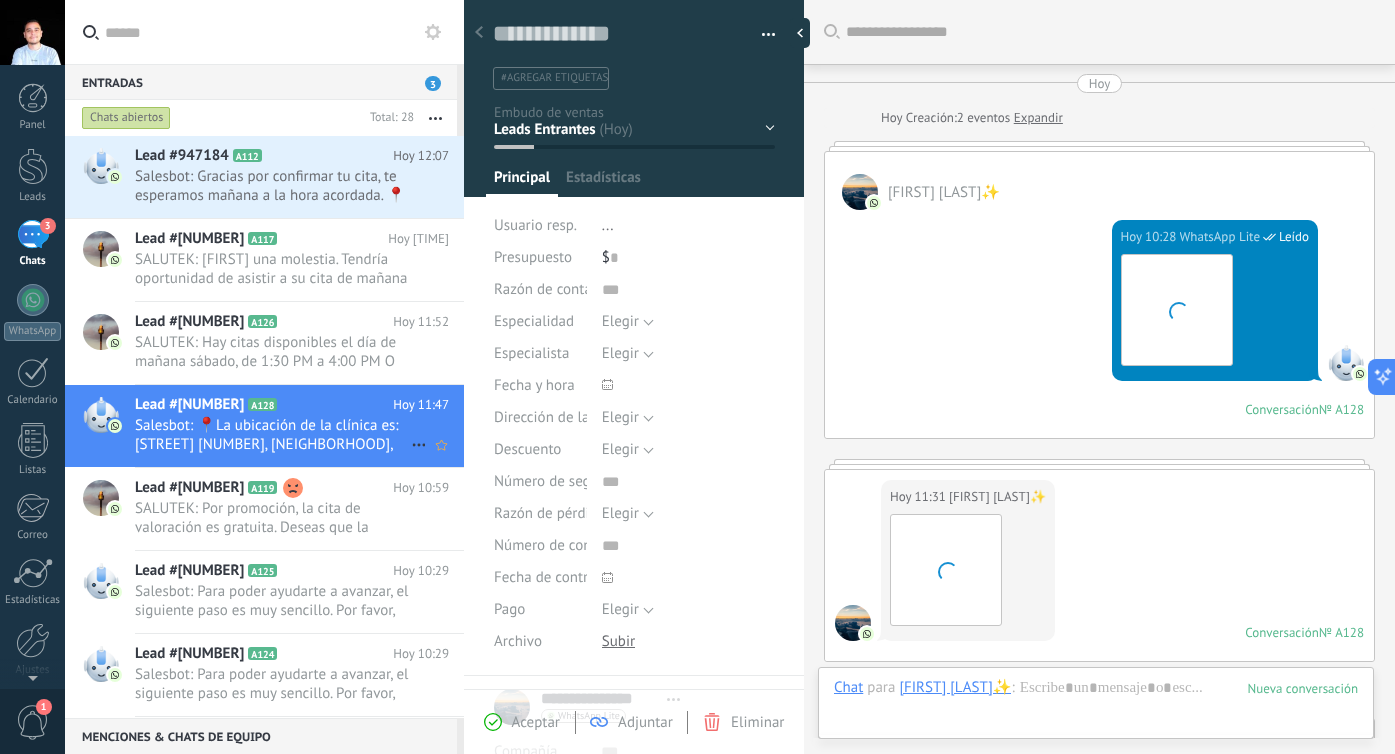 scroll, scrollTop: 30, scrollLeft: 0, axis: vertical 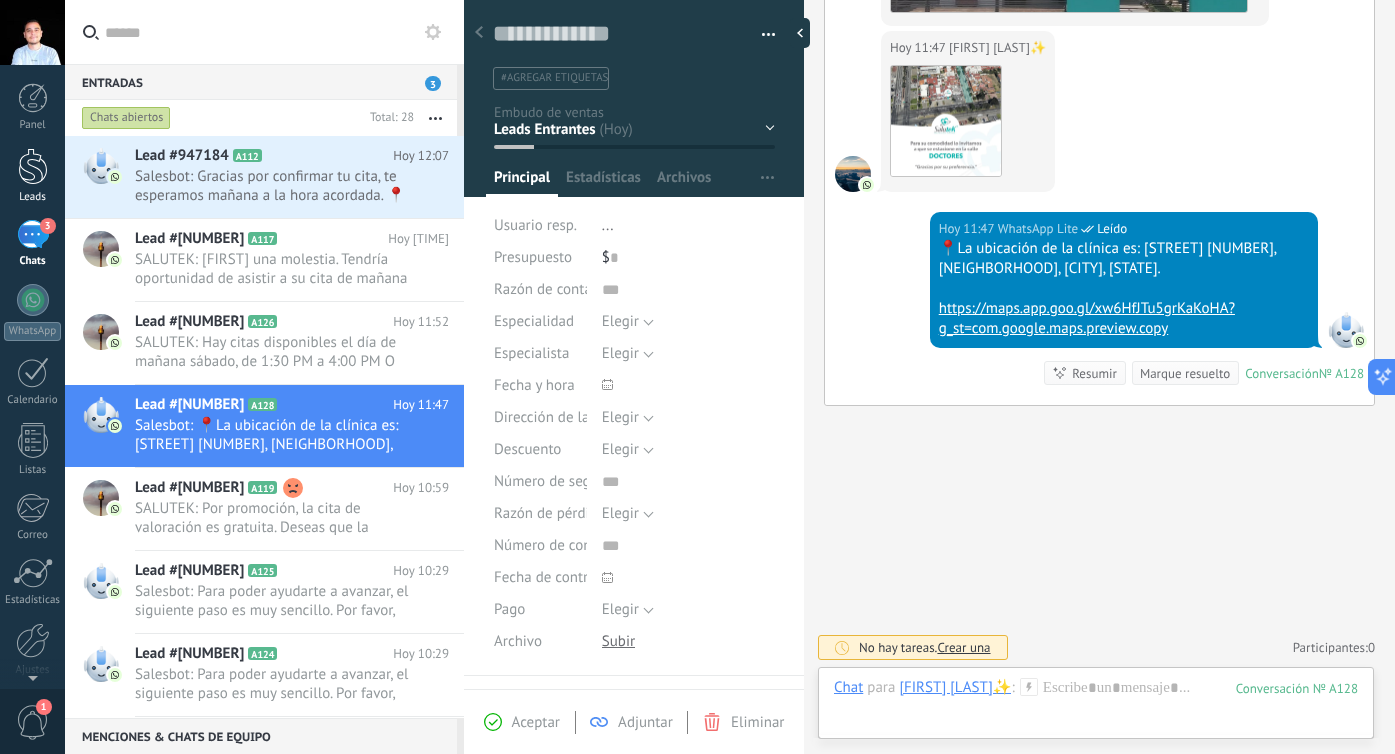 click at bounding box center (33, 166) 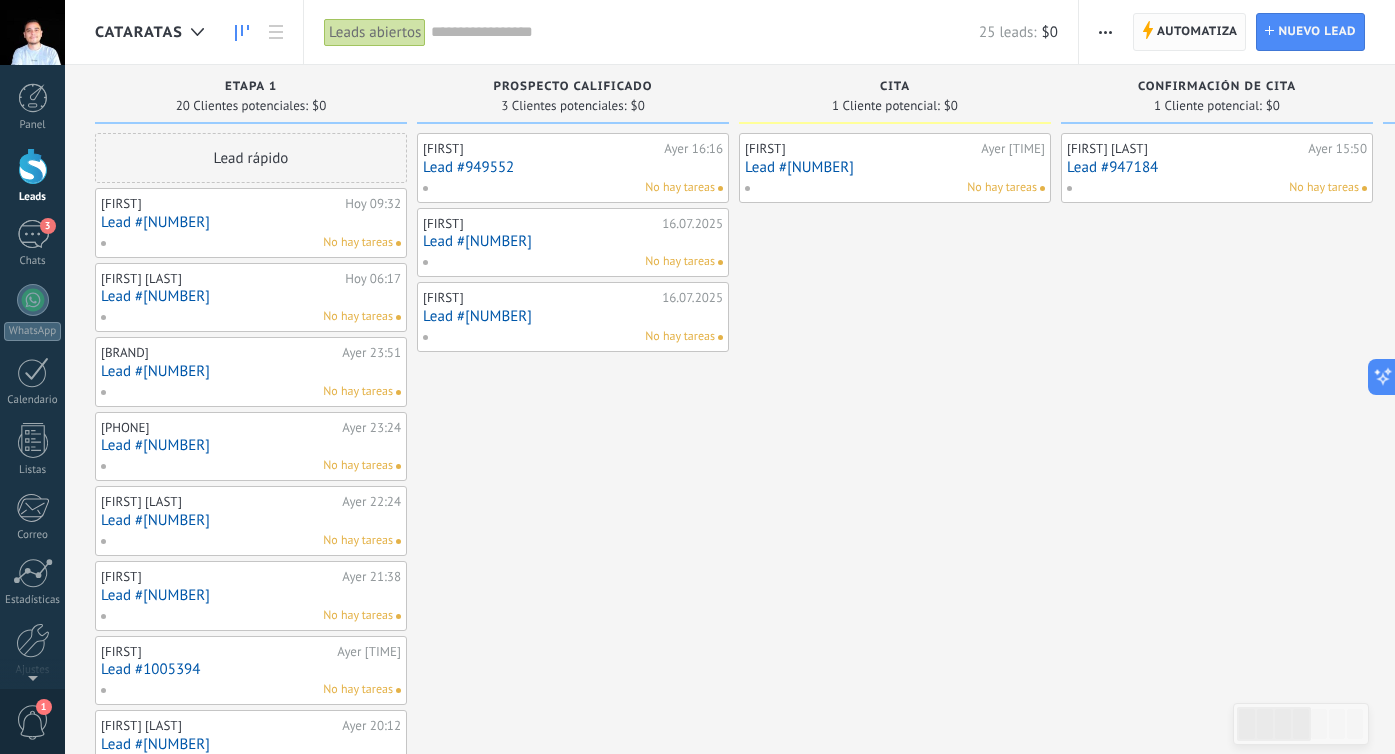 click on "Automatiza" at bounding box center [1197, 32] 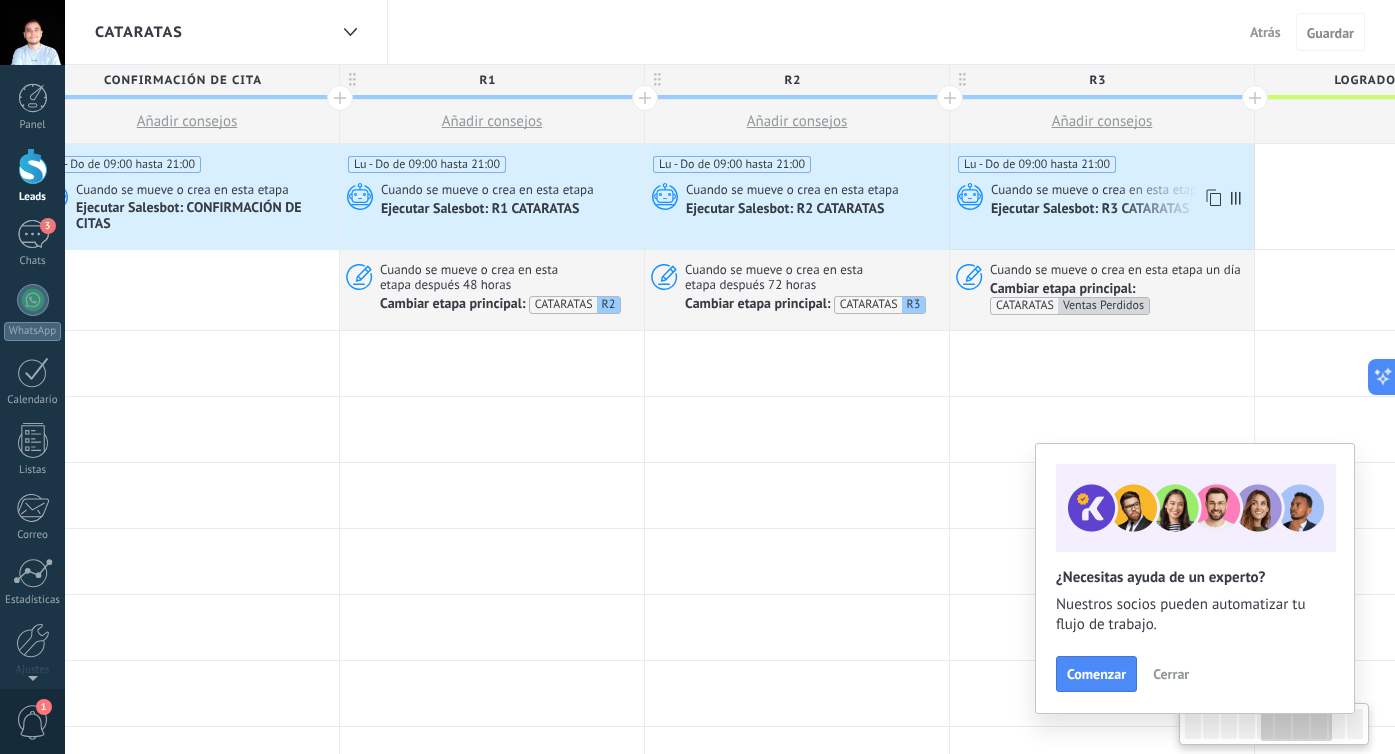 scroll, scrollTop: 0, scrollLeft: 1682, axis: horizontal 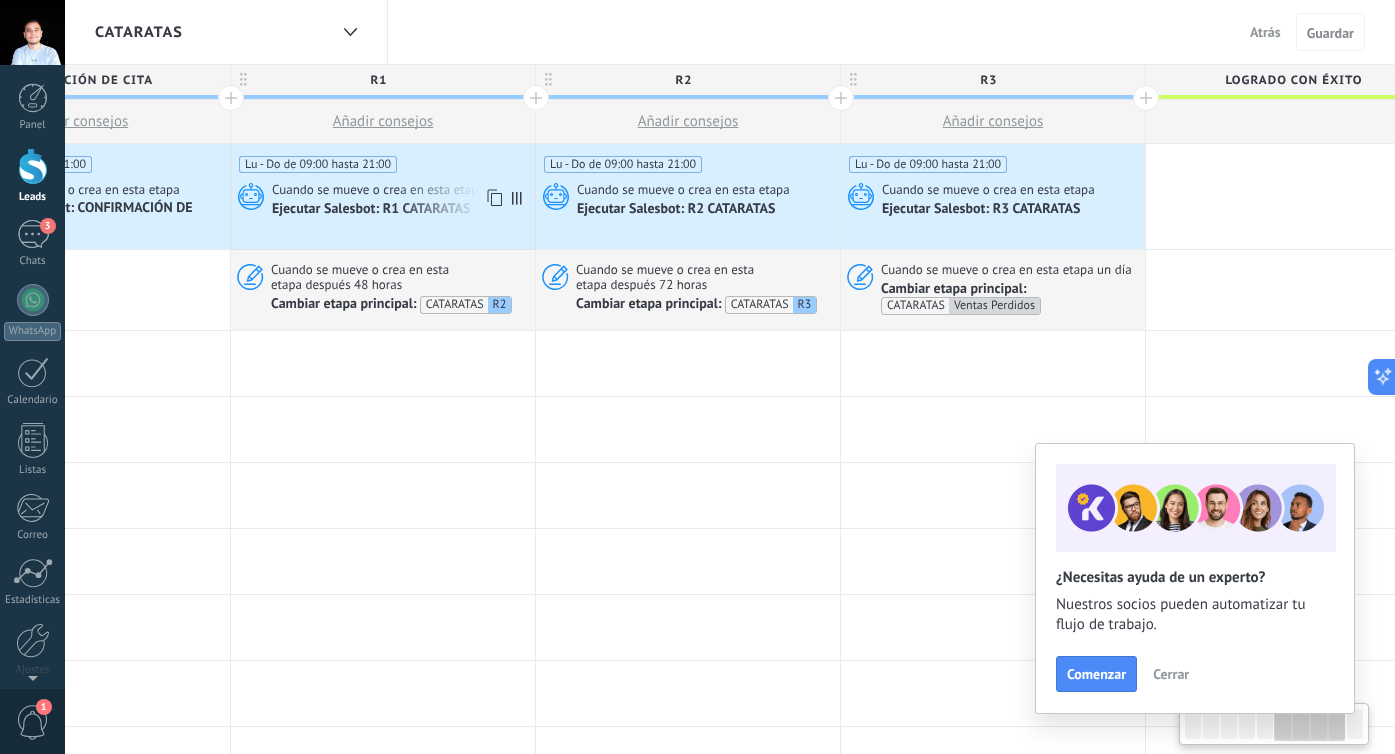 click on "Ejecutar Salesbot: R1 CATARATAS" at bounding box center (372, 210) 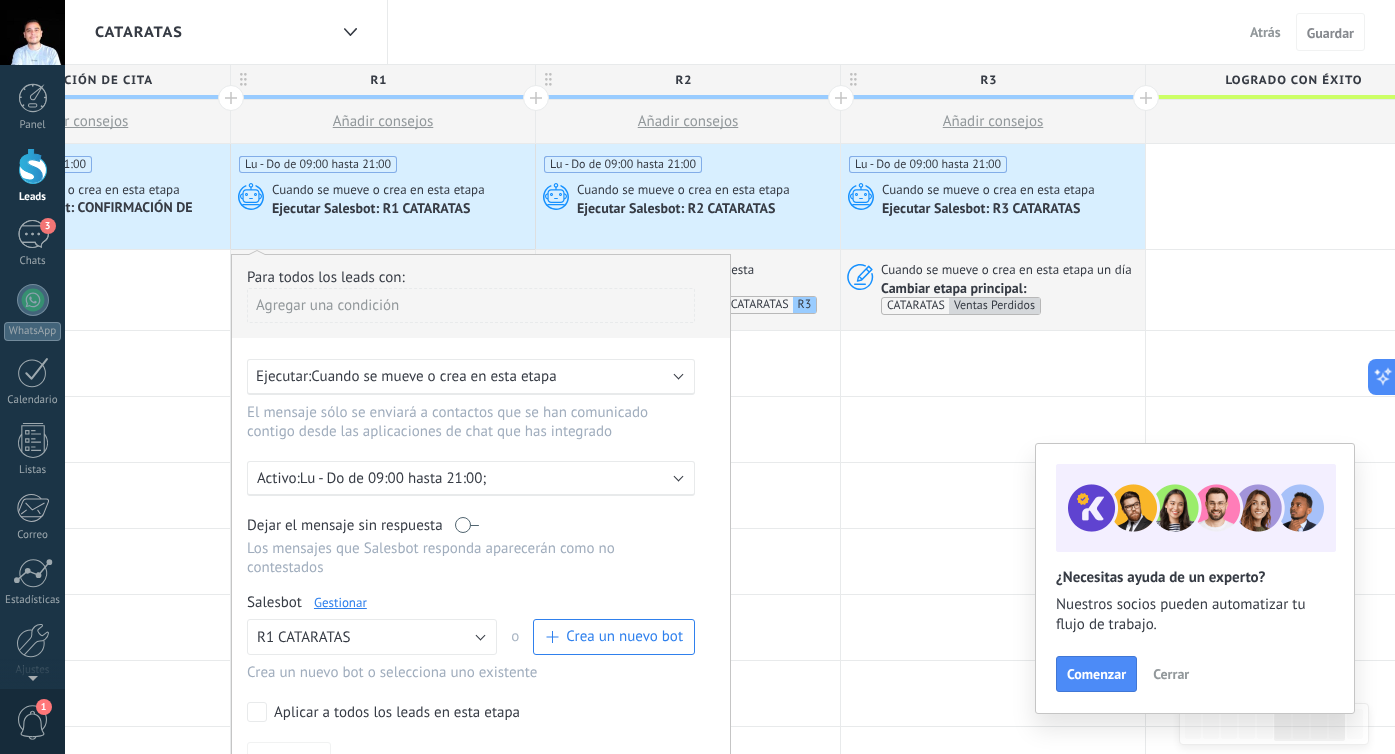click on "Gestionar" at bounding box center [340, 602] 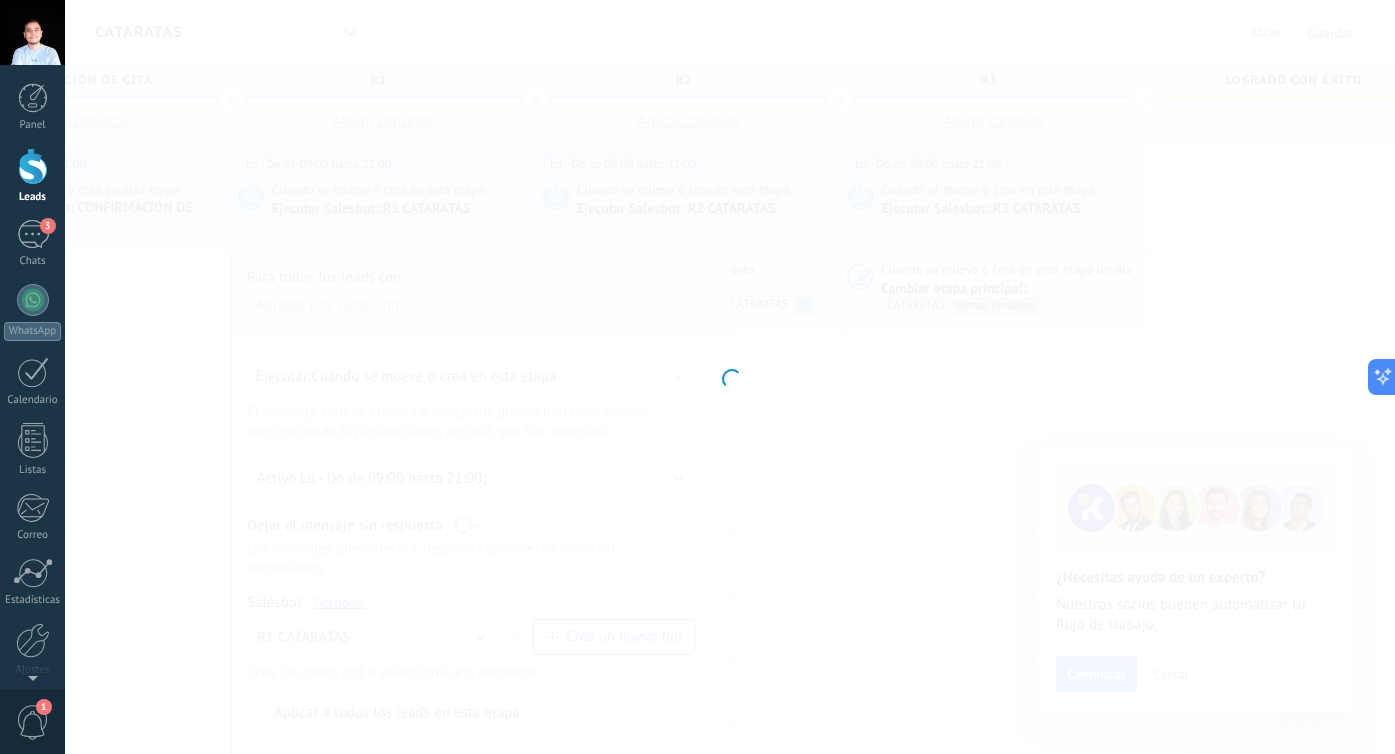 type on "**********" 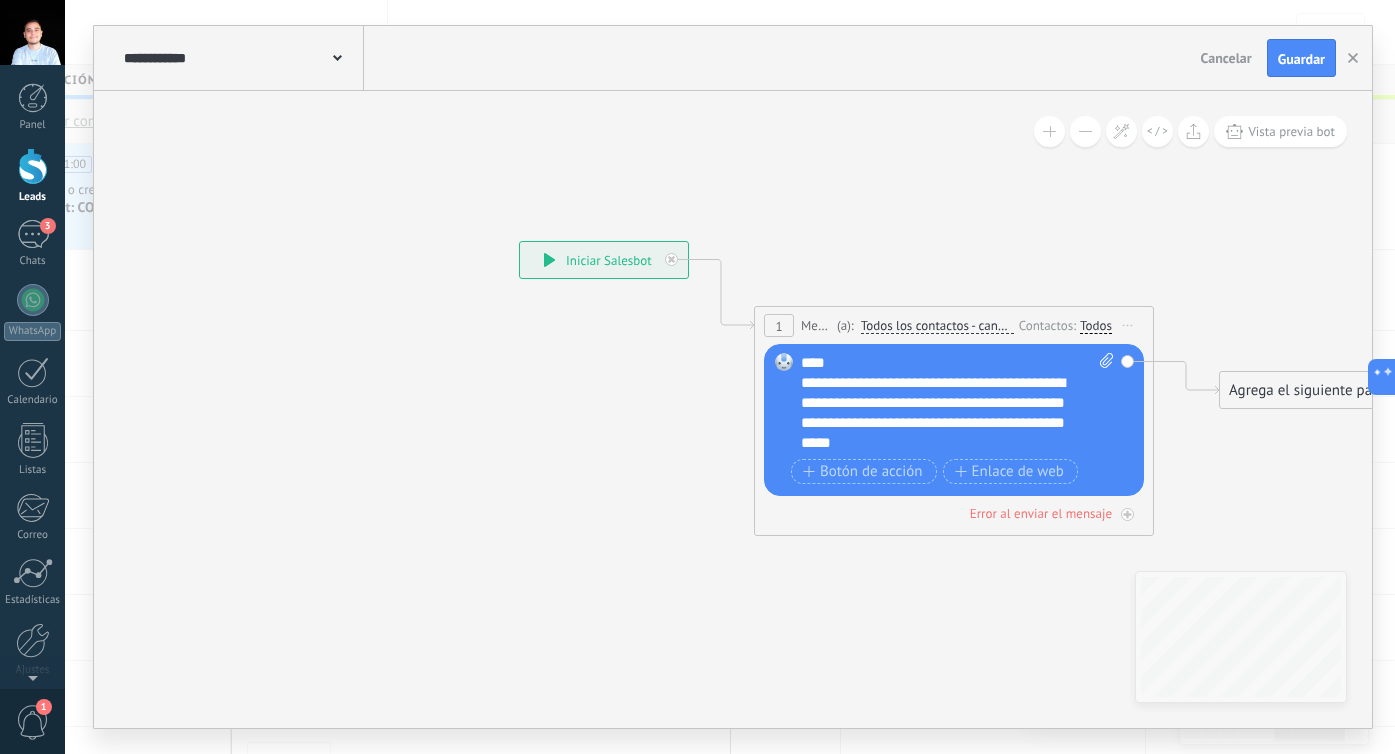 click on "Cancelar" at bounding box center [1226, 58] 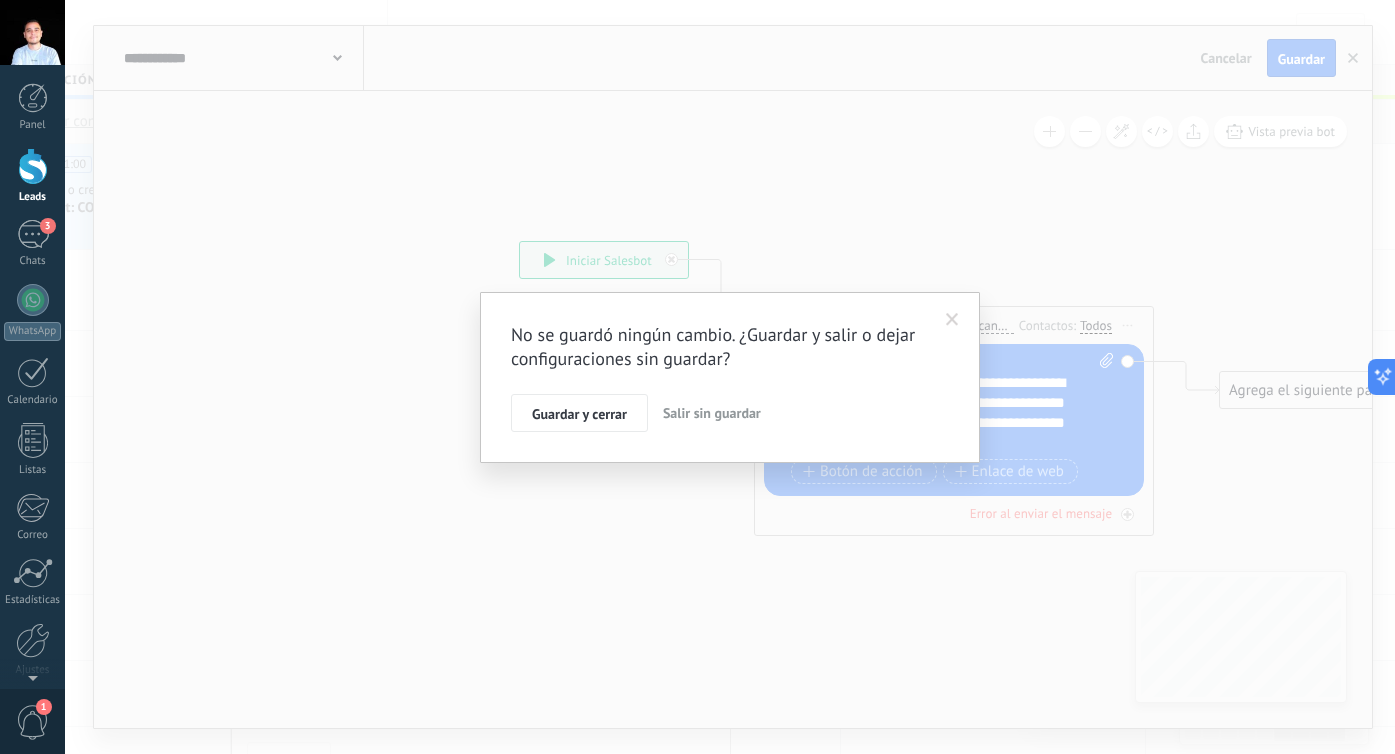 click on "No se guardó ningún cambio. ¿Guardar y salir o dejar configuraciones sin guardar? Guardar y cerrar Salir sin guardar" at bounding box center (730, 377) 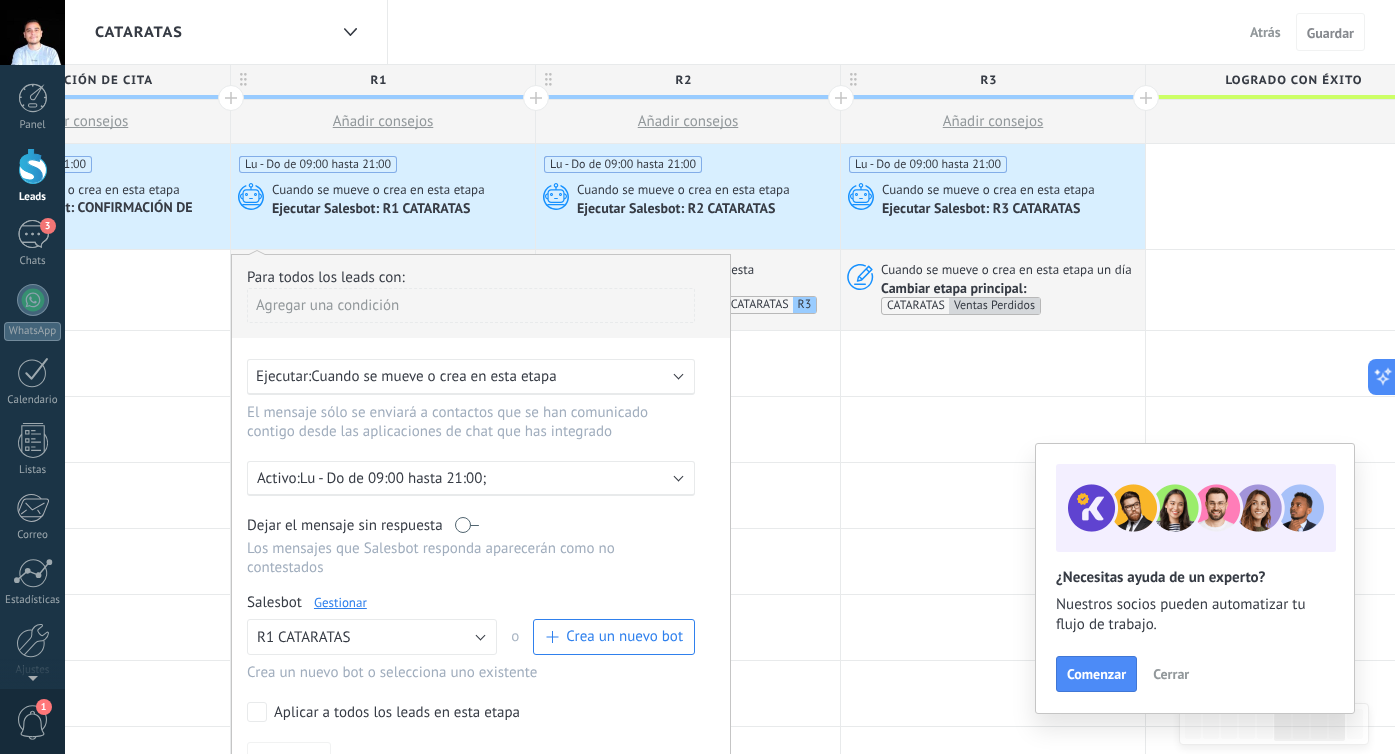 click on "Ejecutar Salesbot: R2 CATARATAS" at bounding box center [677, 210] 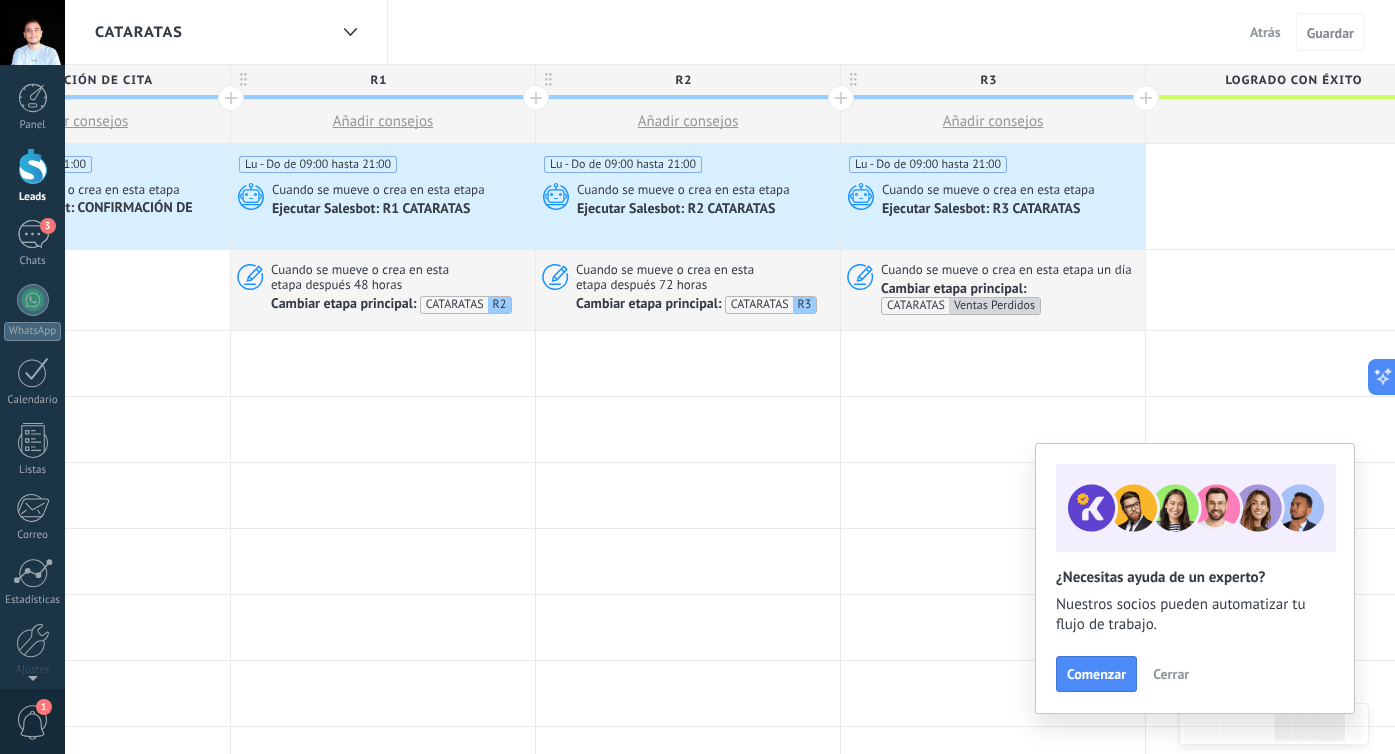 click on "Ejecutar Salesbot: R2 CATARATAS" at bounding box center [677, 210] 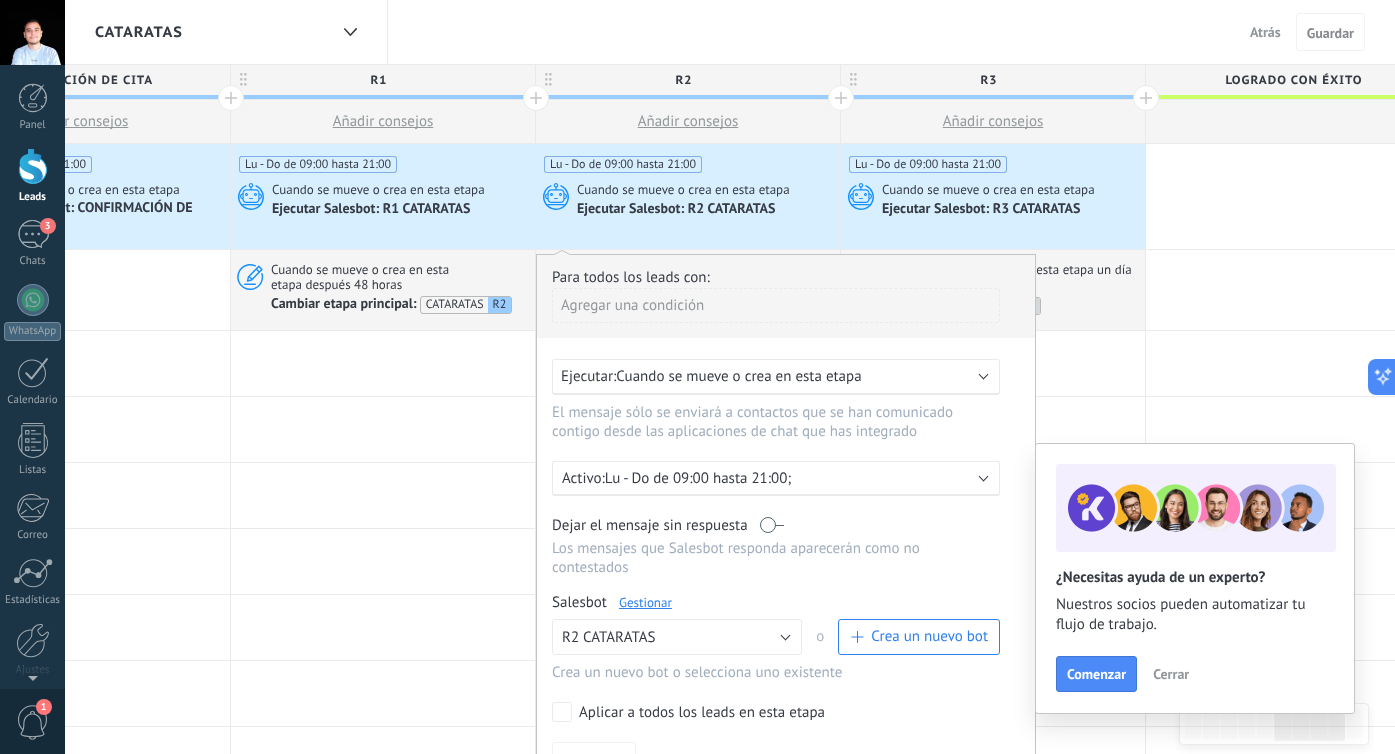 click on "Gestionar" at bounding box center (645, 602) 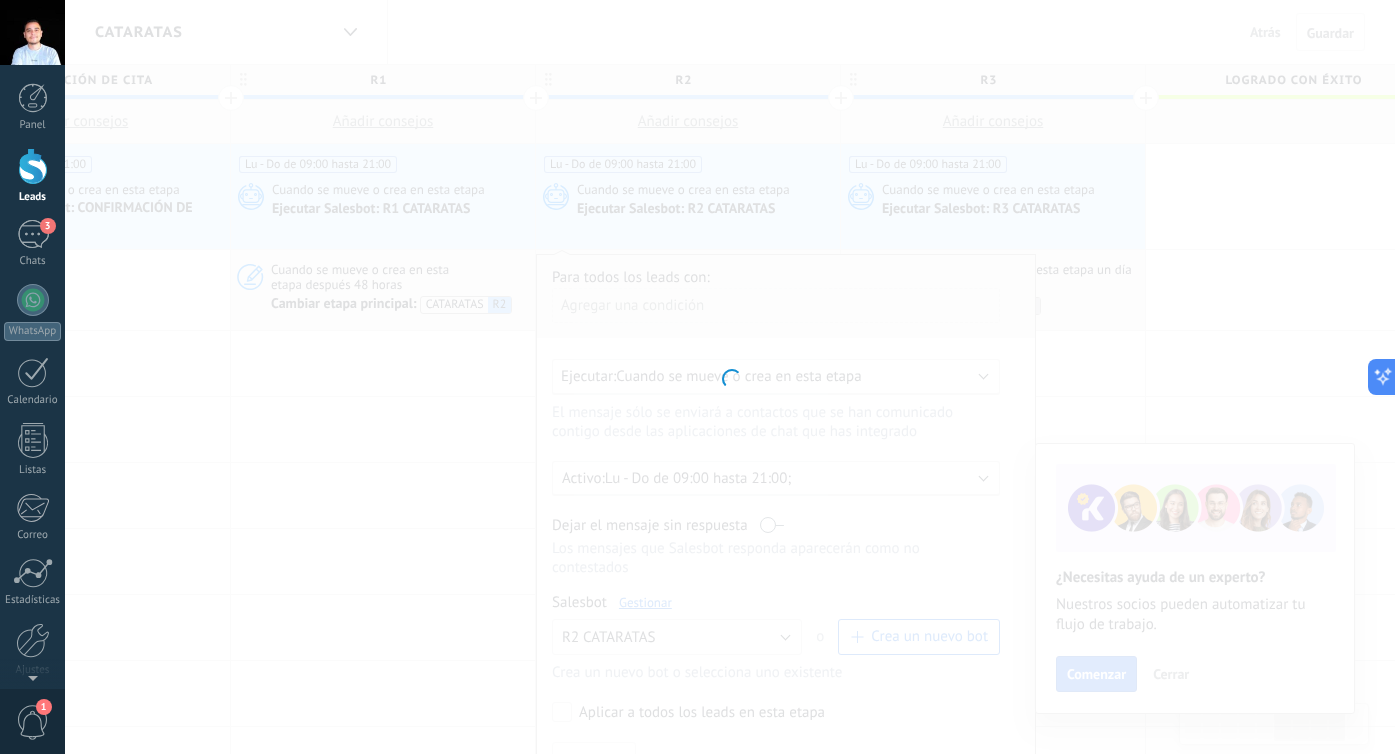 type on "**********" 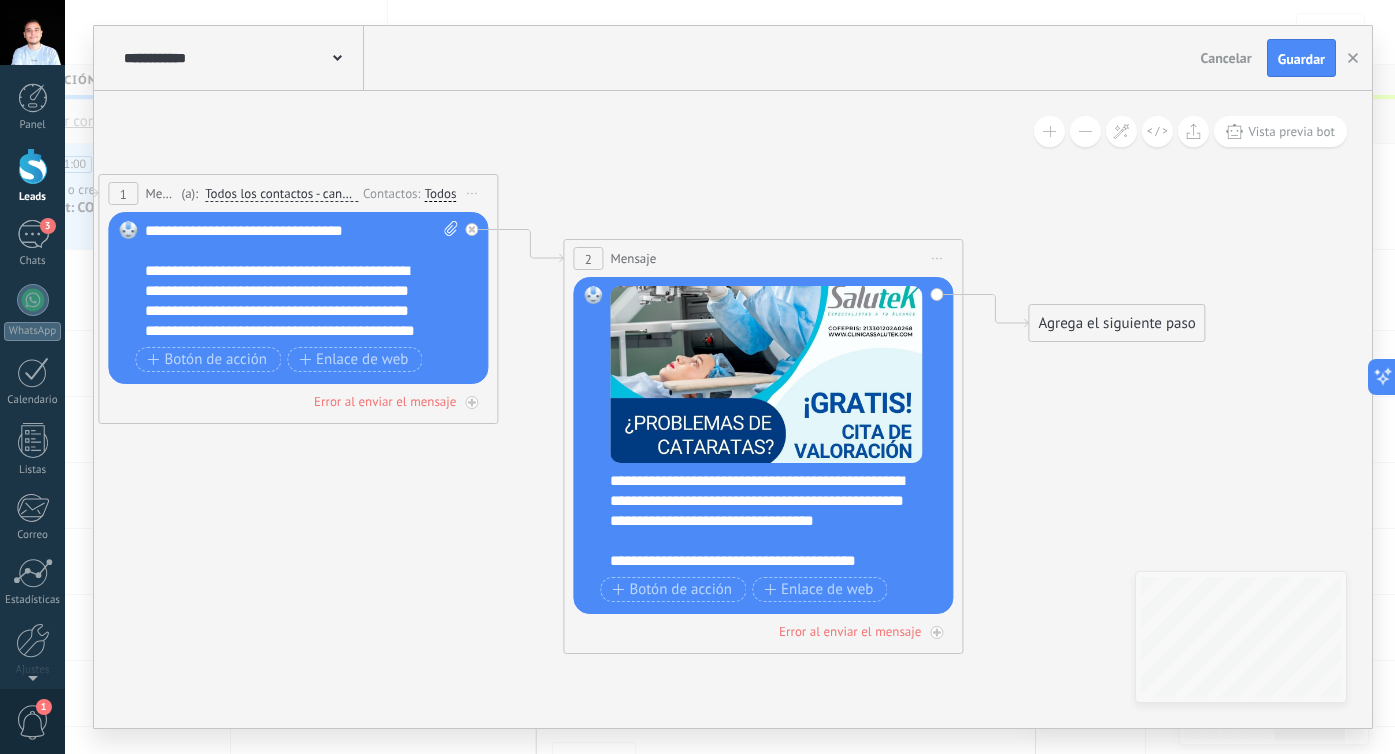 click on "Cancelar" at bounding box center [1226, 58] 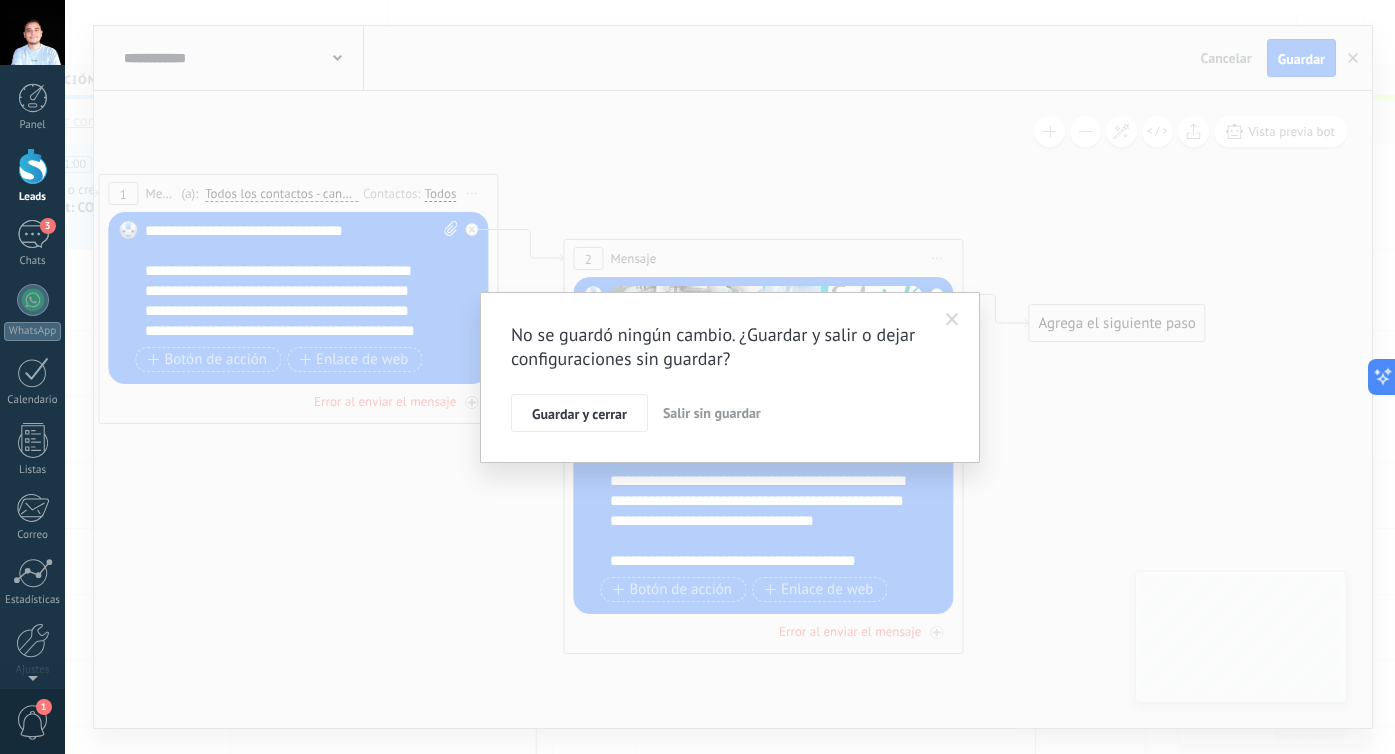 click on "Salir sin guardar" at bounding box center [712, 413] 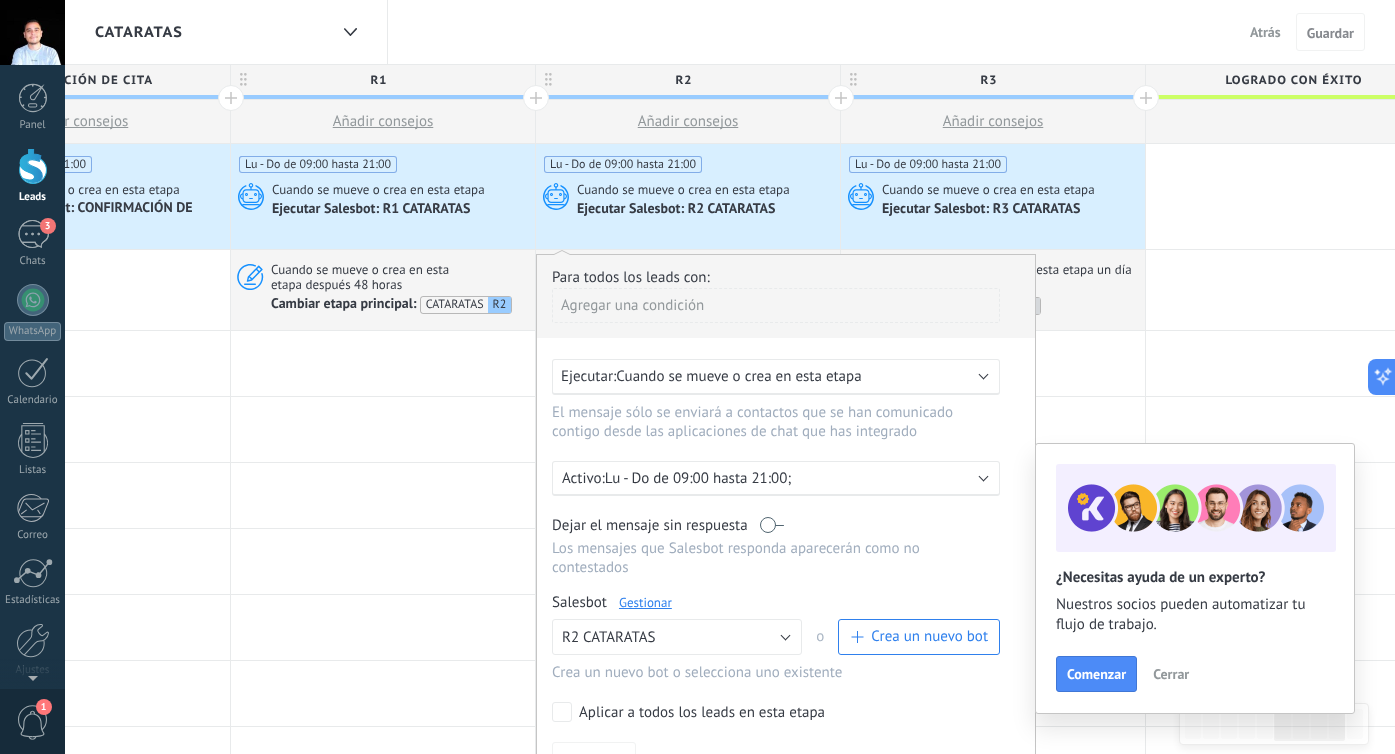 click on "Ejecutar Salesbot: R3 CATARATAS" at bounding box center (982, 210) 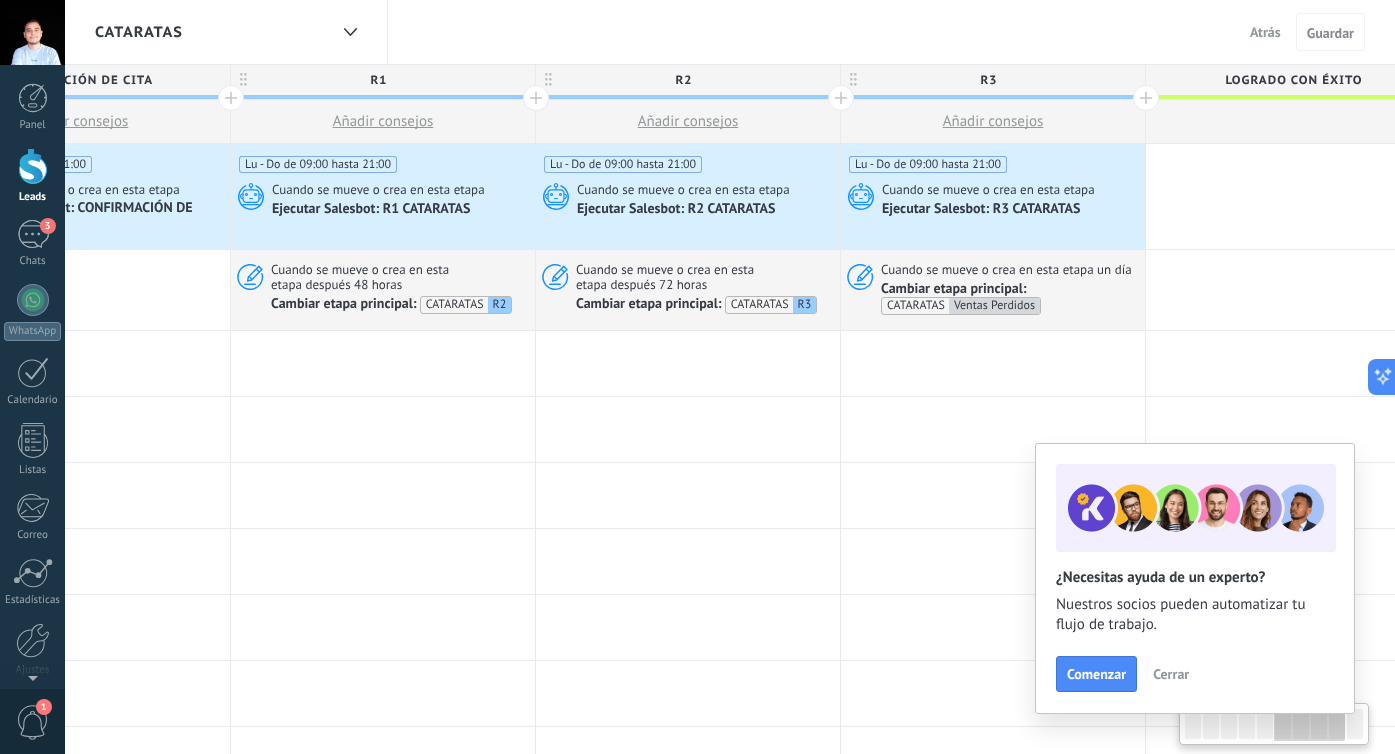 click on "Ejecutar Salesbot: R3 CATARATAS" at bounding box center [982, 210] 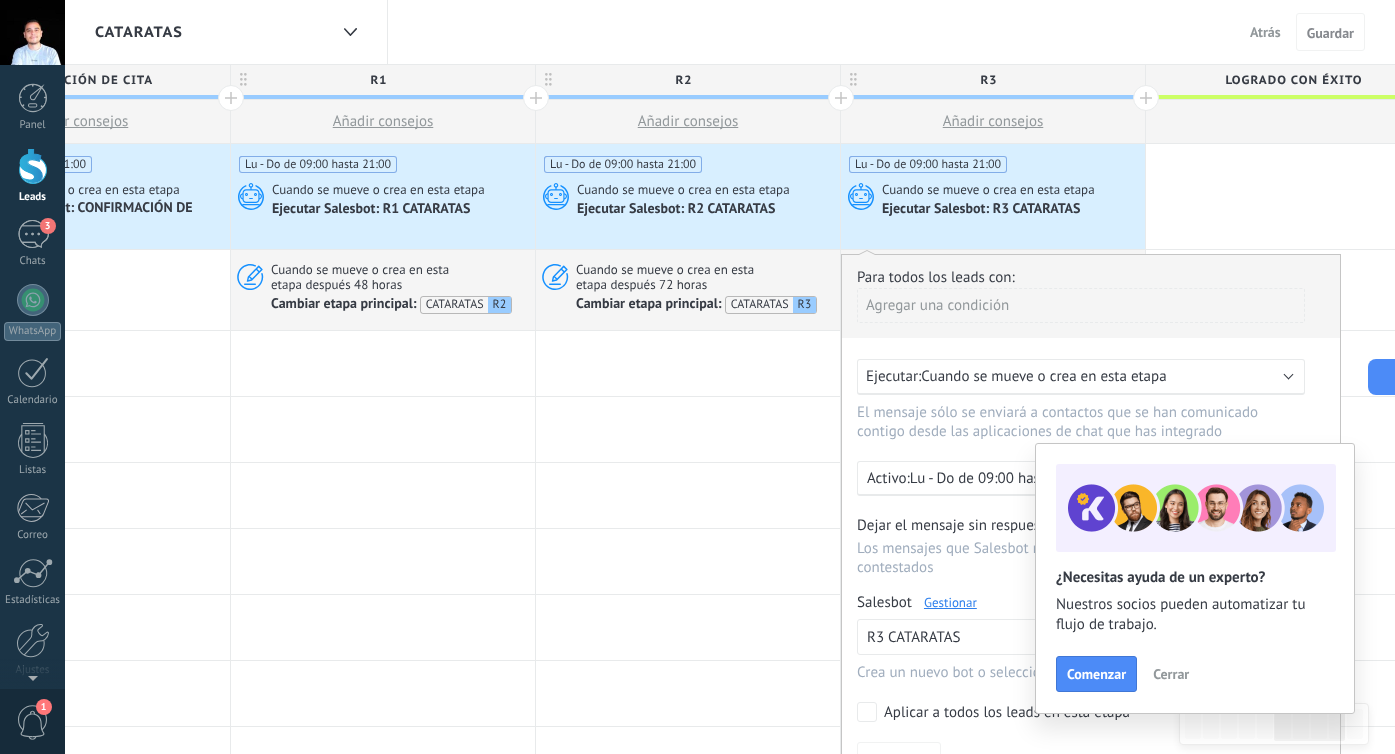 click on "Gestionar" at bounding box center [950, 602] 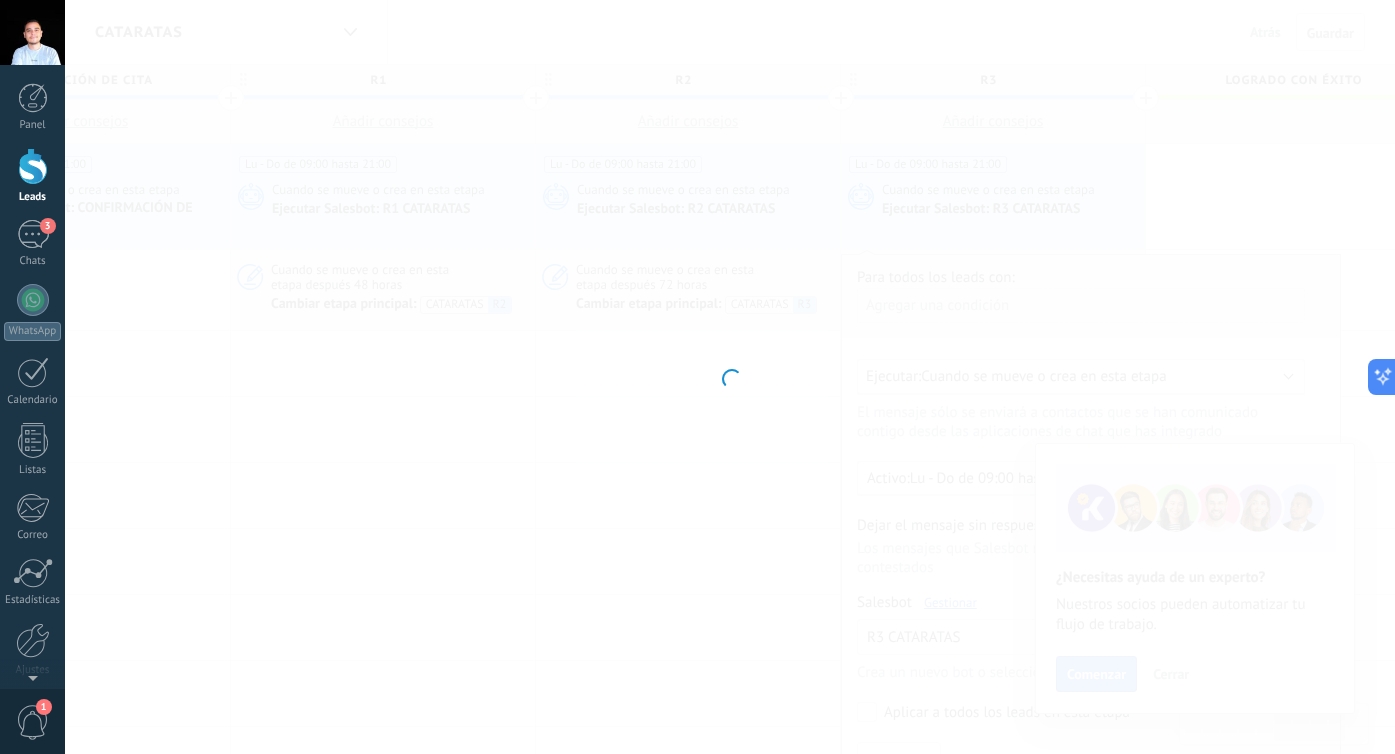 type on "**********" 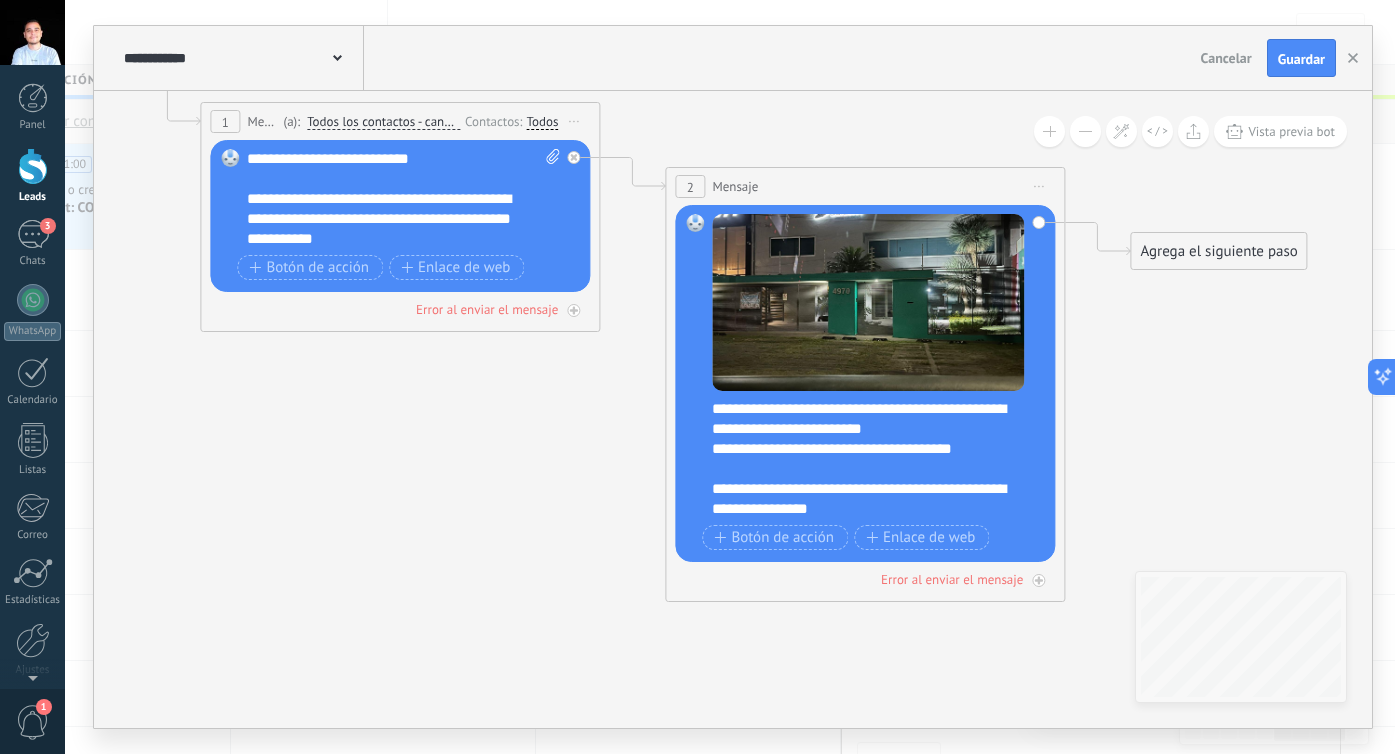 click on "Cancelar" at bounding box center (1226, 58) 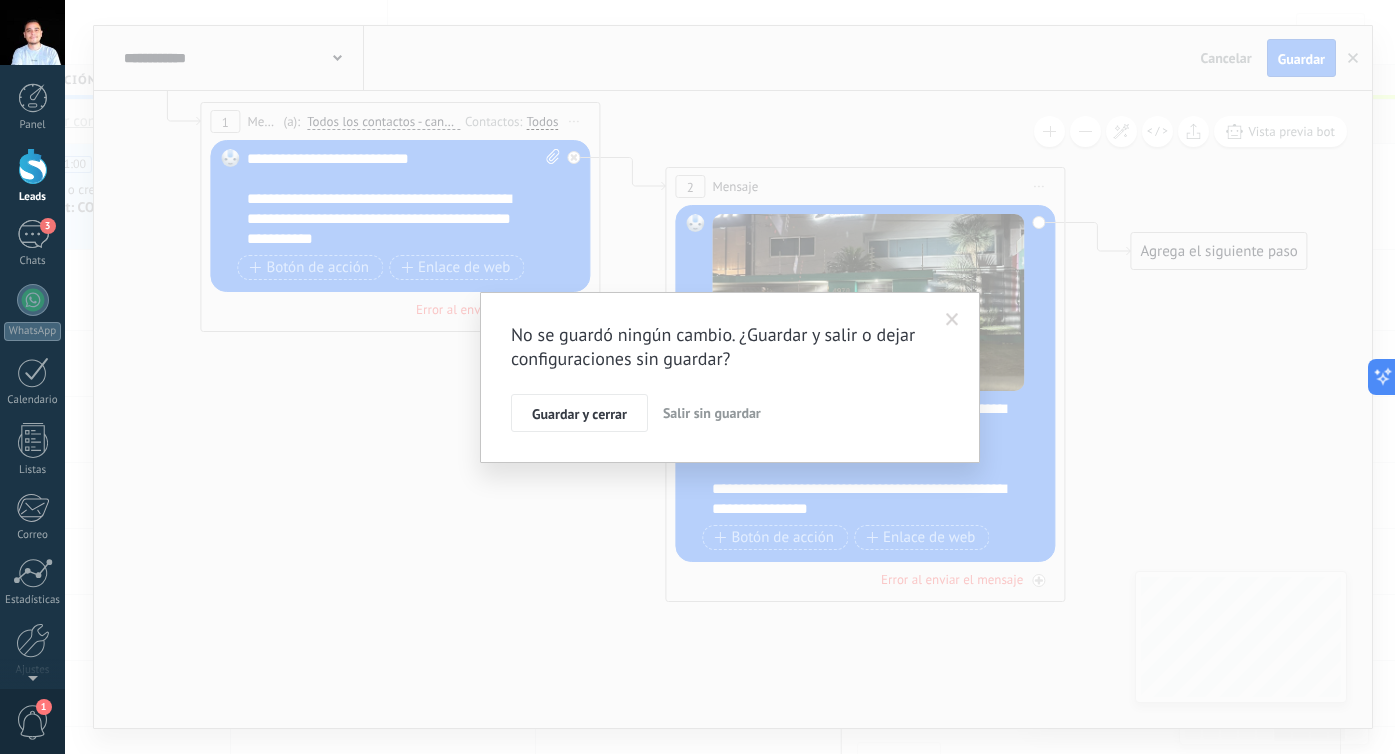 click on "Salir sin guardar" at bounding box center [712, 413] 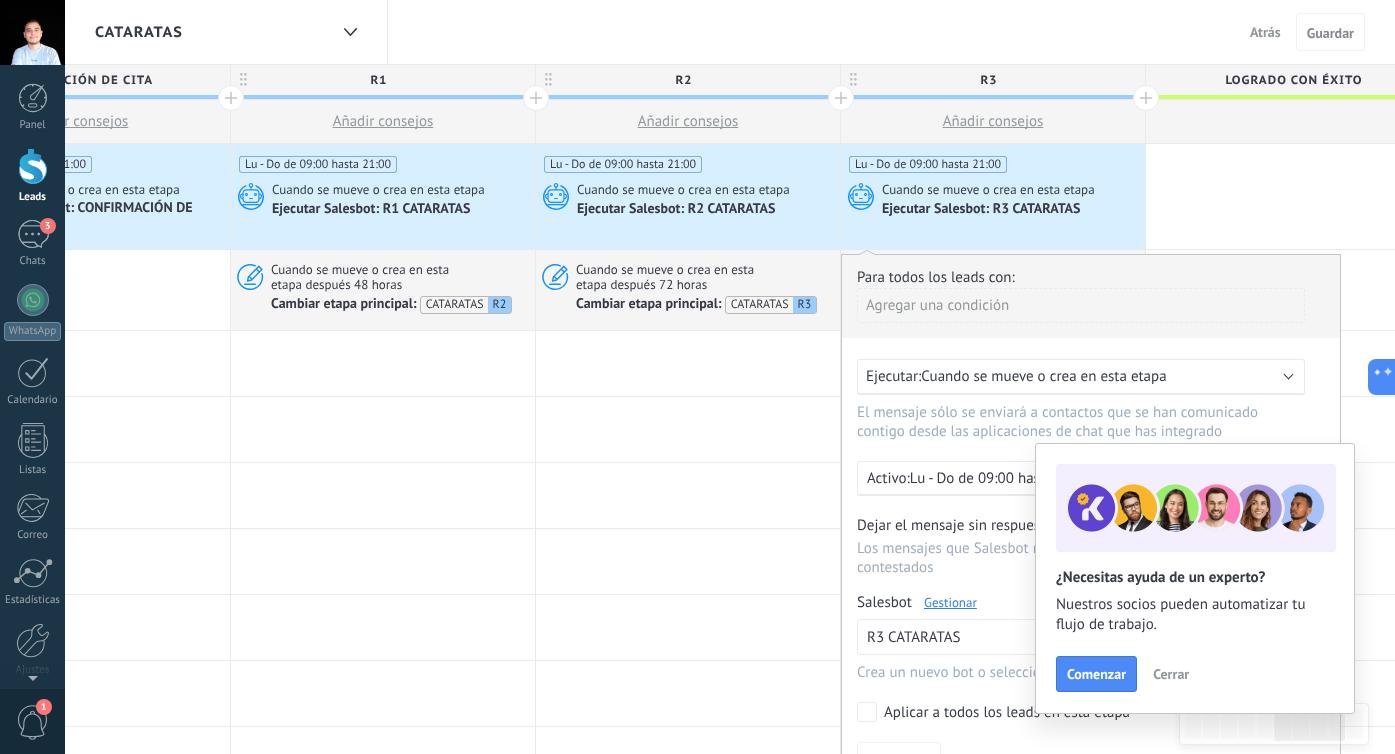 click on "Cerrar" at bounding box center [1171, 674] 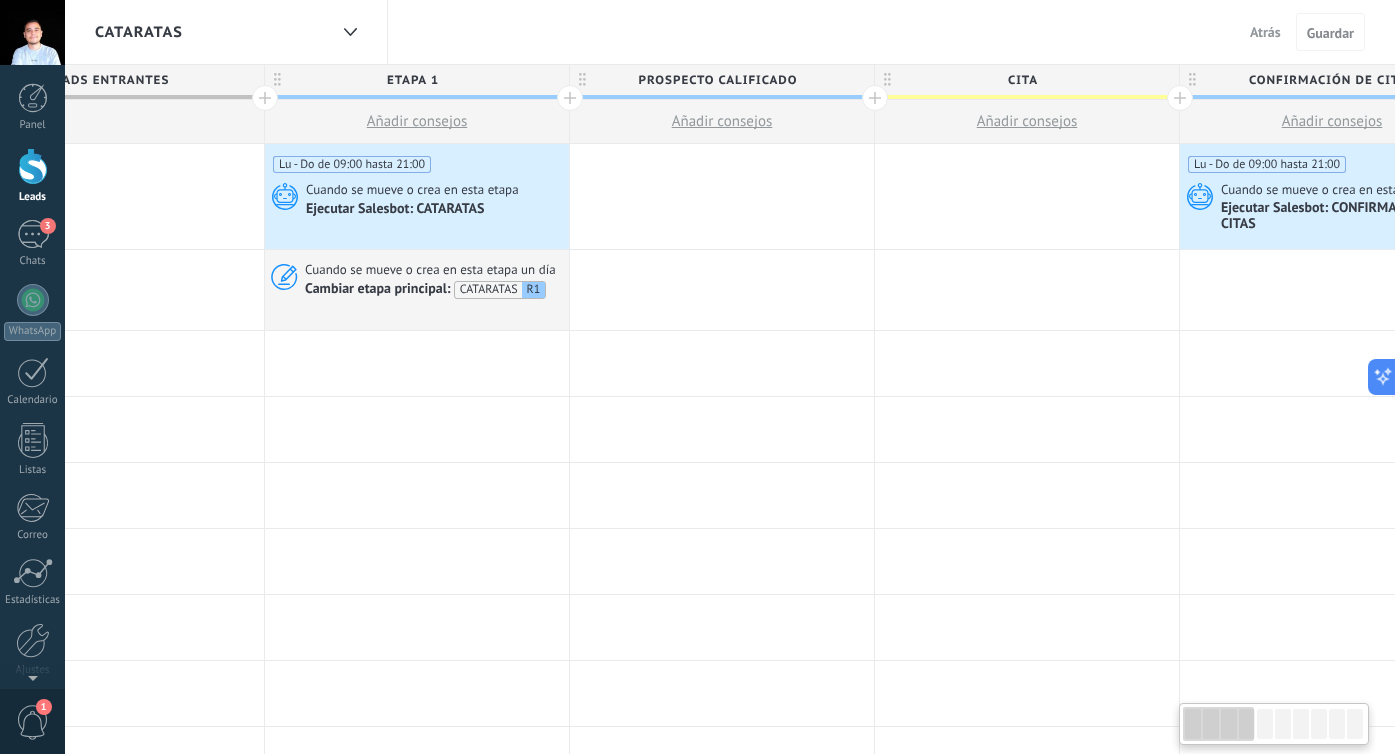 scroll, scrollTop: 0, scrollLeft: 0, axis: both 